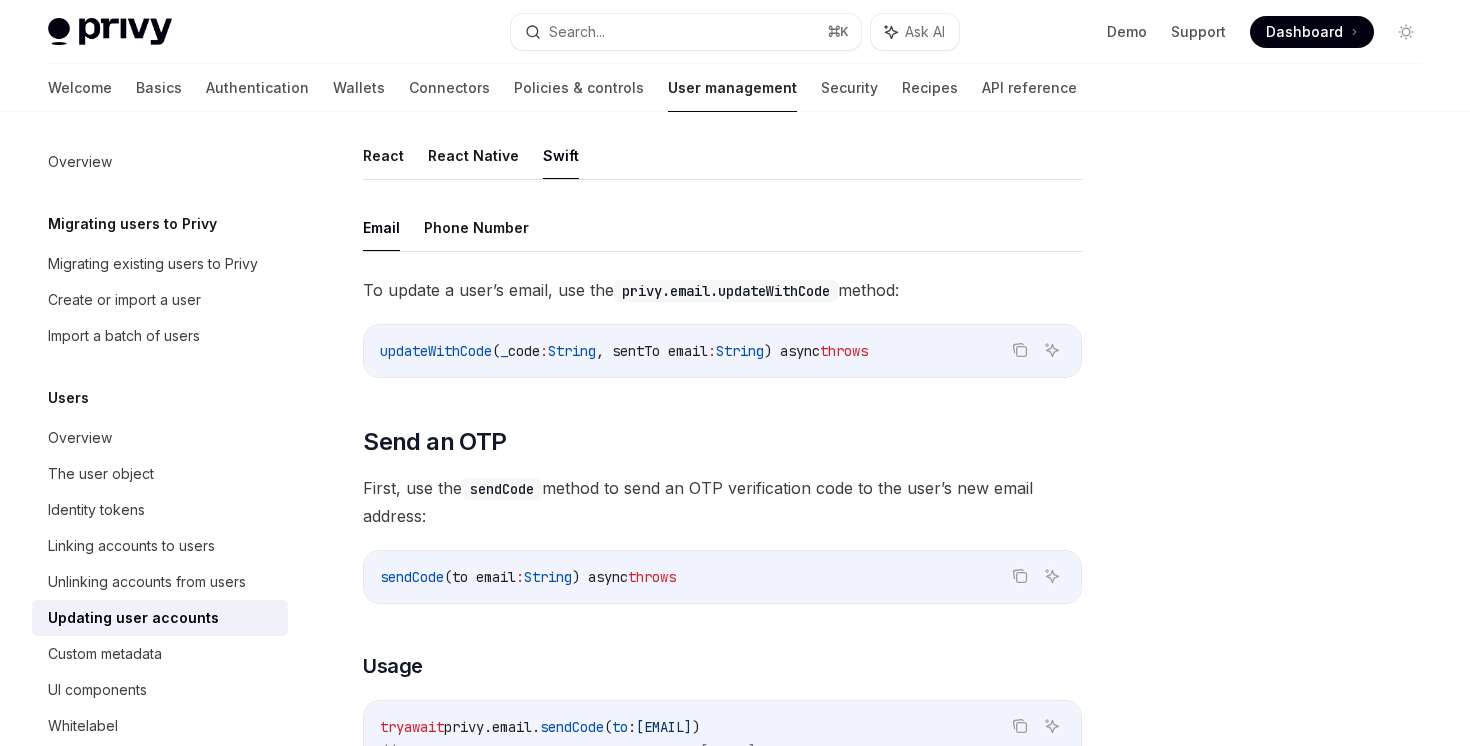 scroll, scrollTop: 120, scrollLeft: 0, axis: vertical 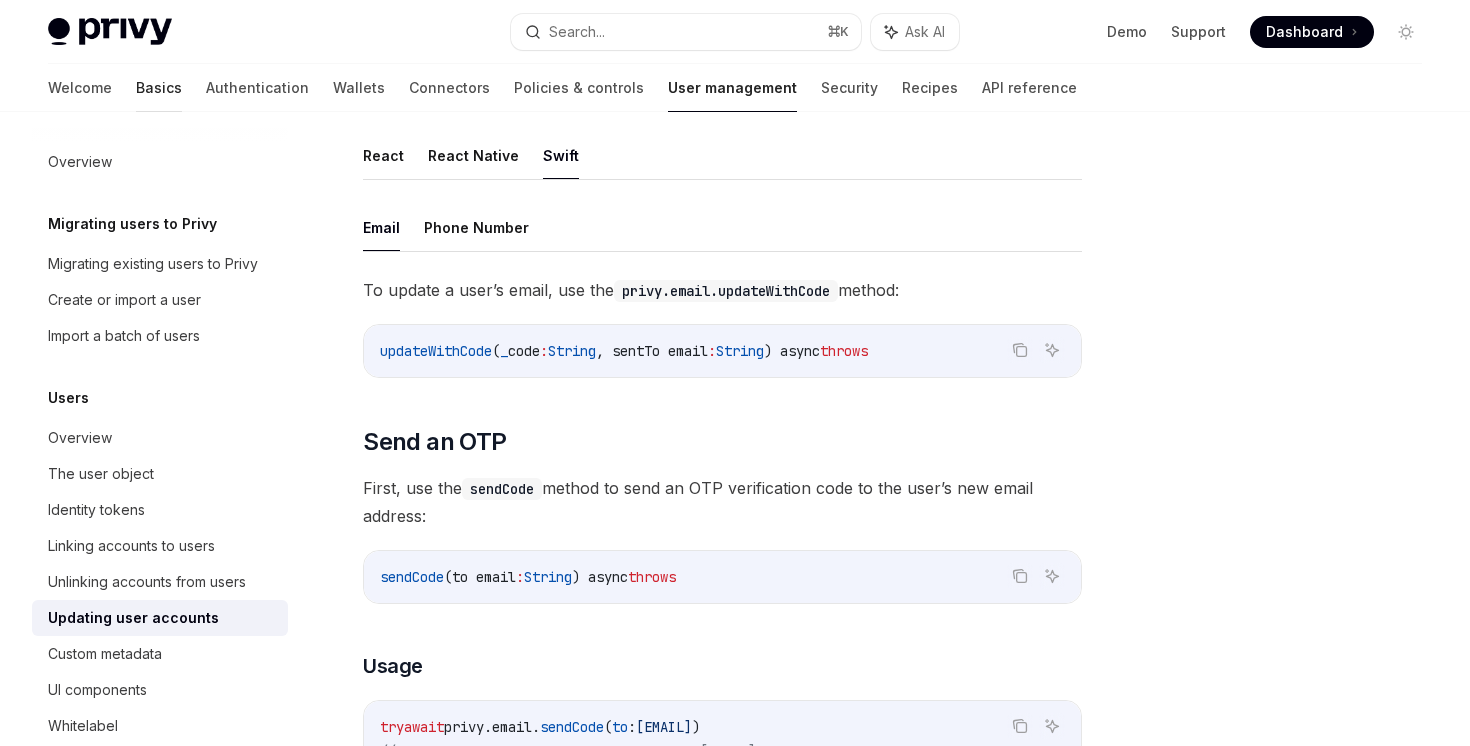 click on "Basics" at bounding box center (159, 88) 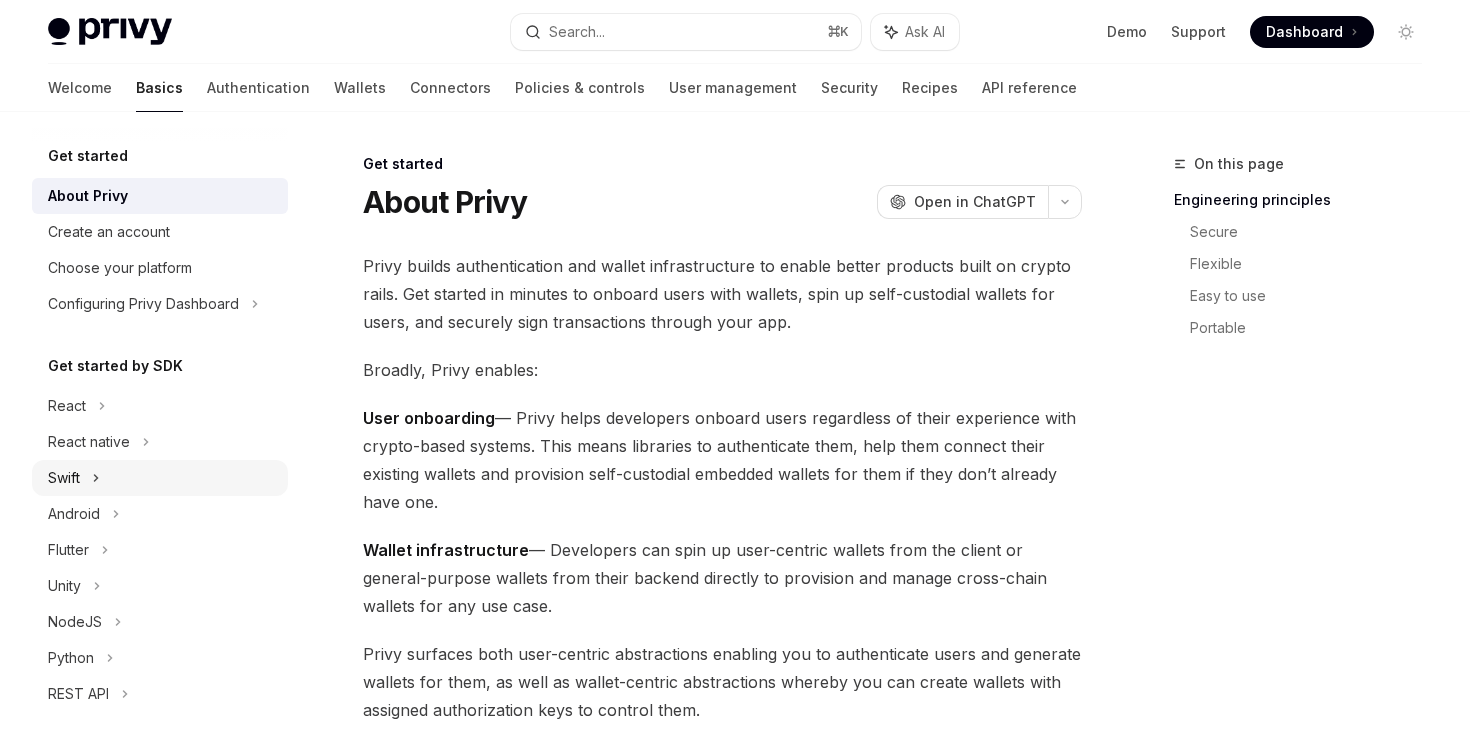 click 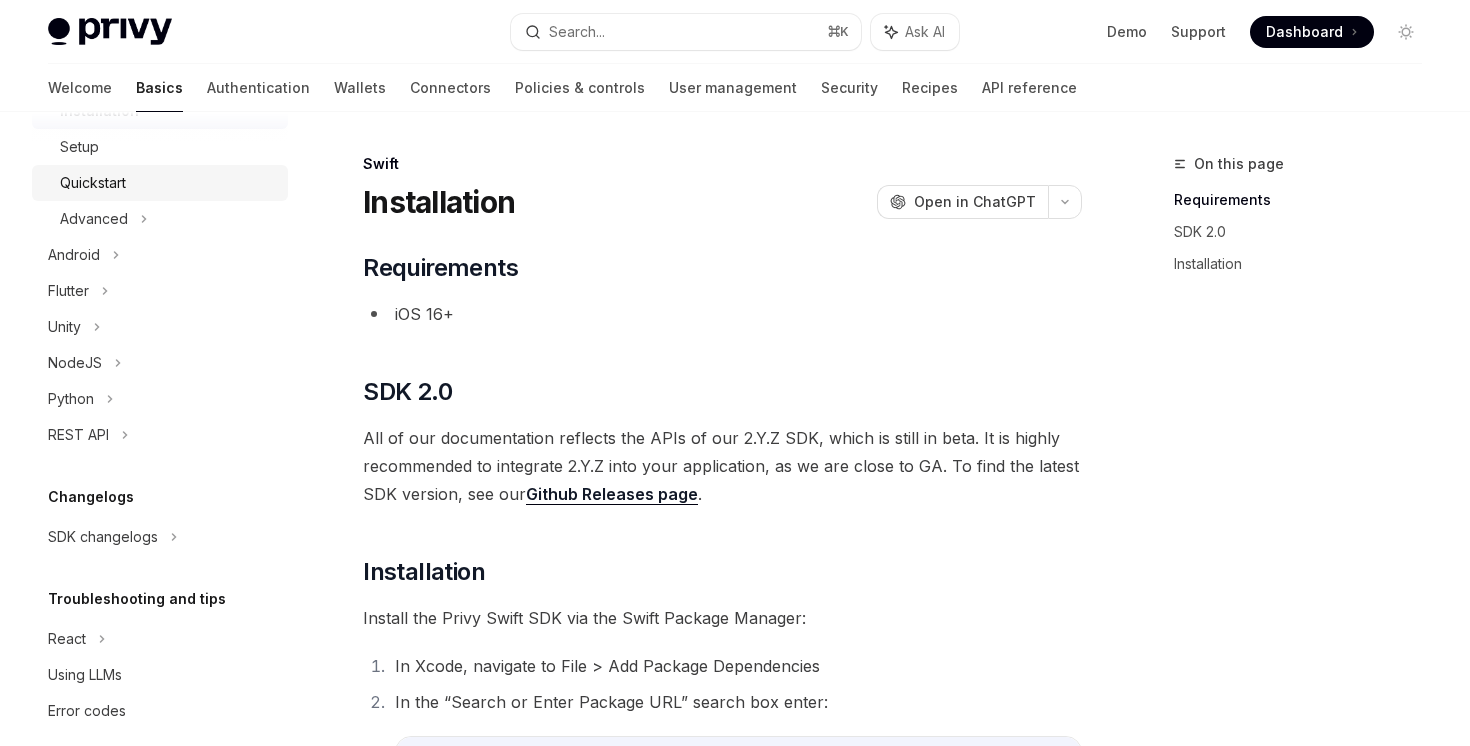 scroll, scrollTop: 426, scrollLeft: 0, axis: vertical 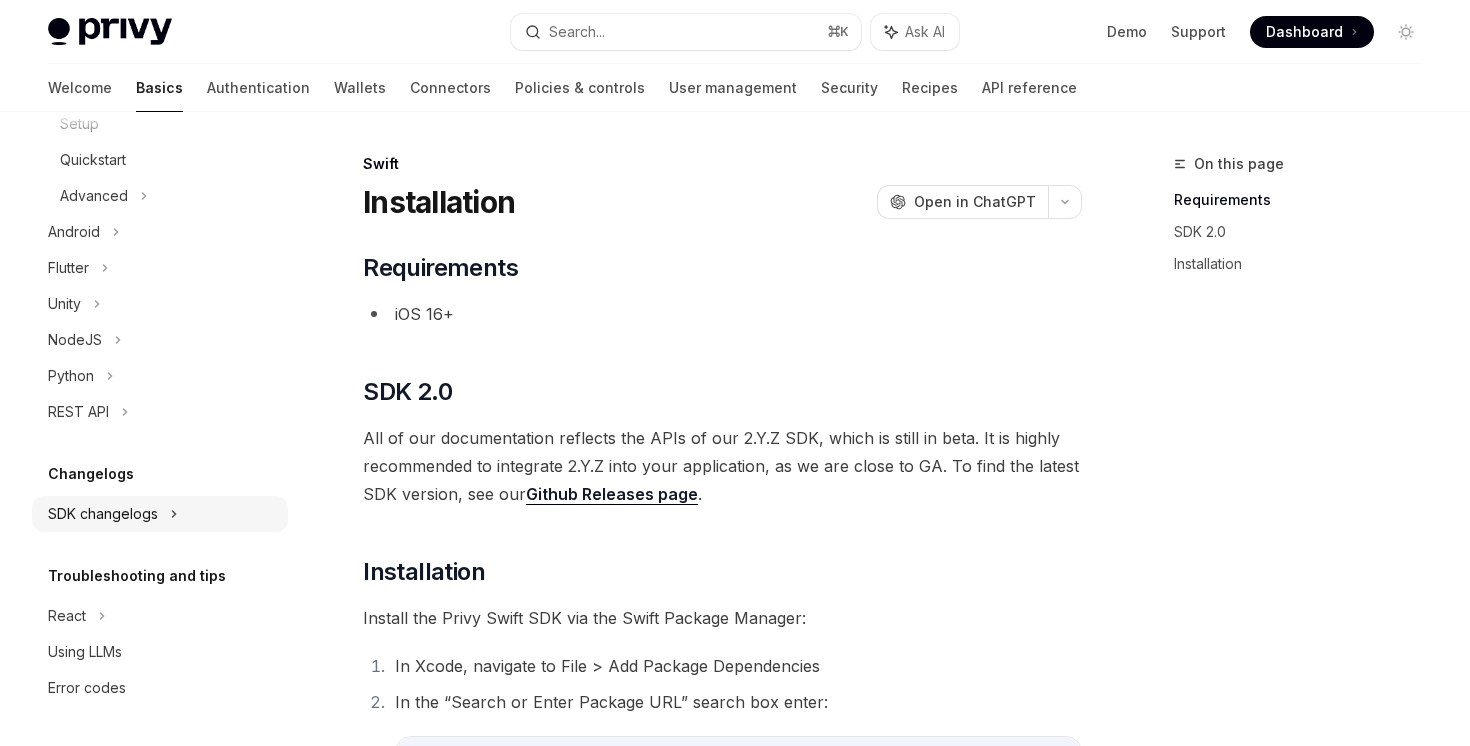 click 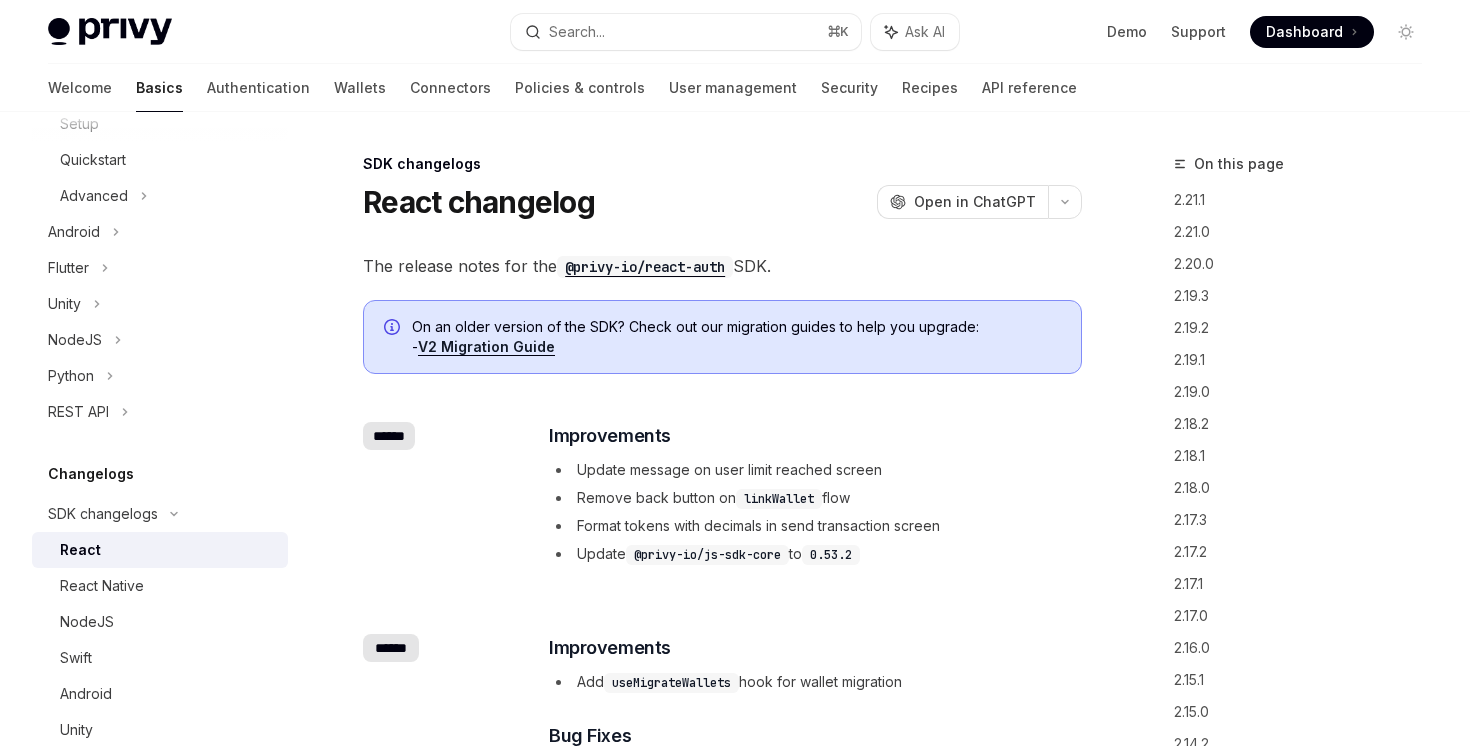 click on "React" at bounding box center [168, 550] 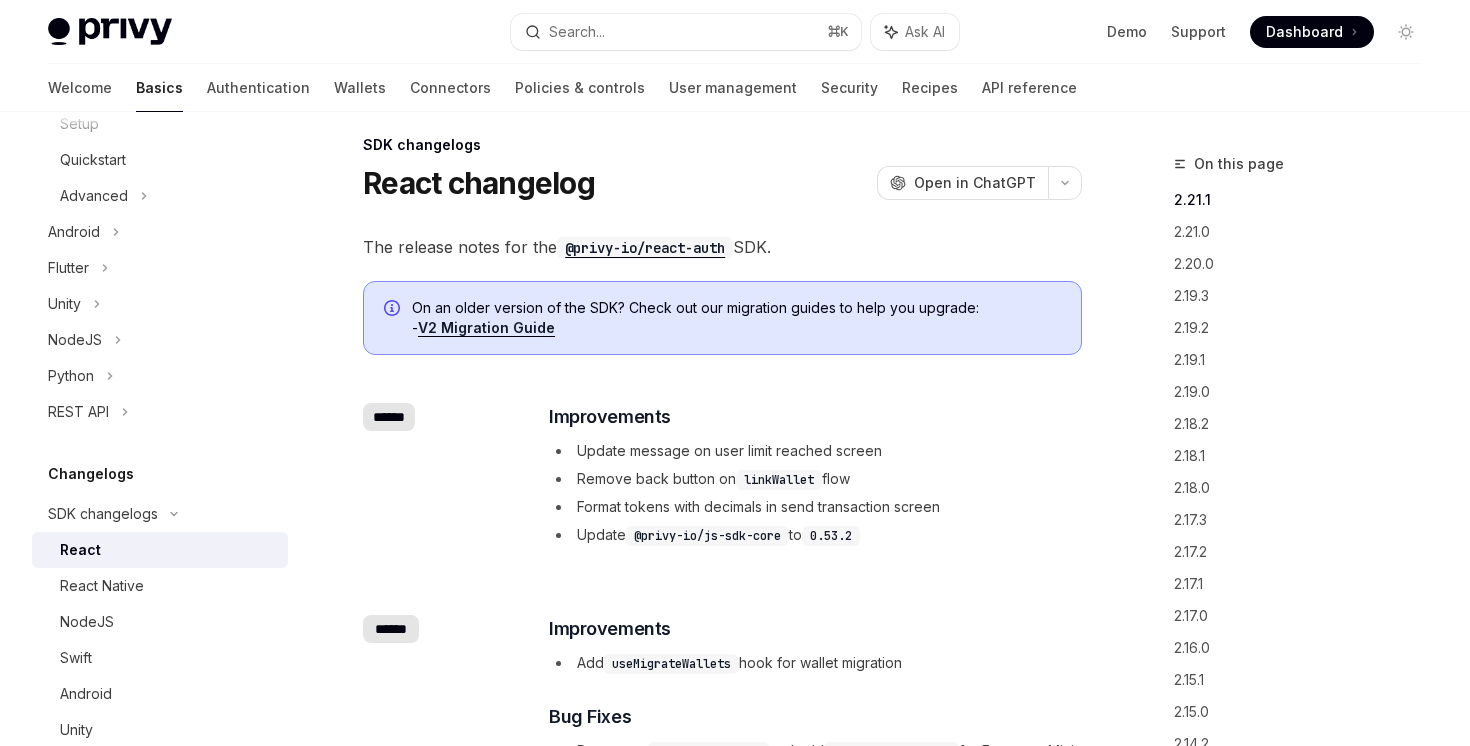 scroll, scrollTop: 0, scrollLeft: 0, axis: both 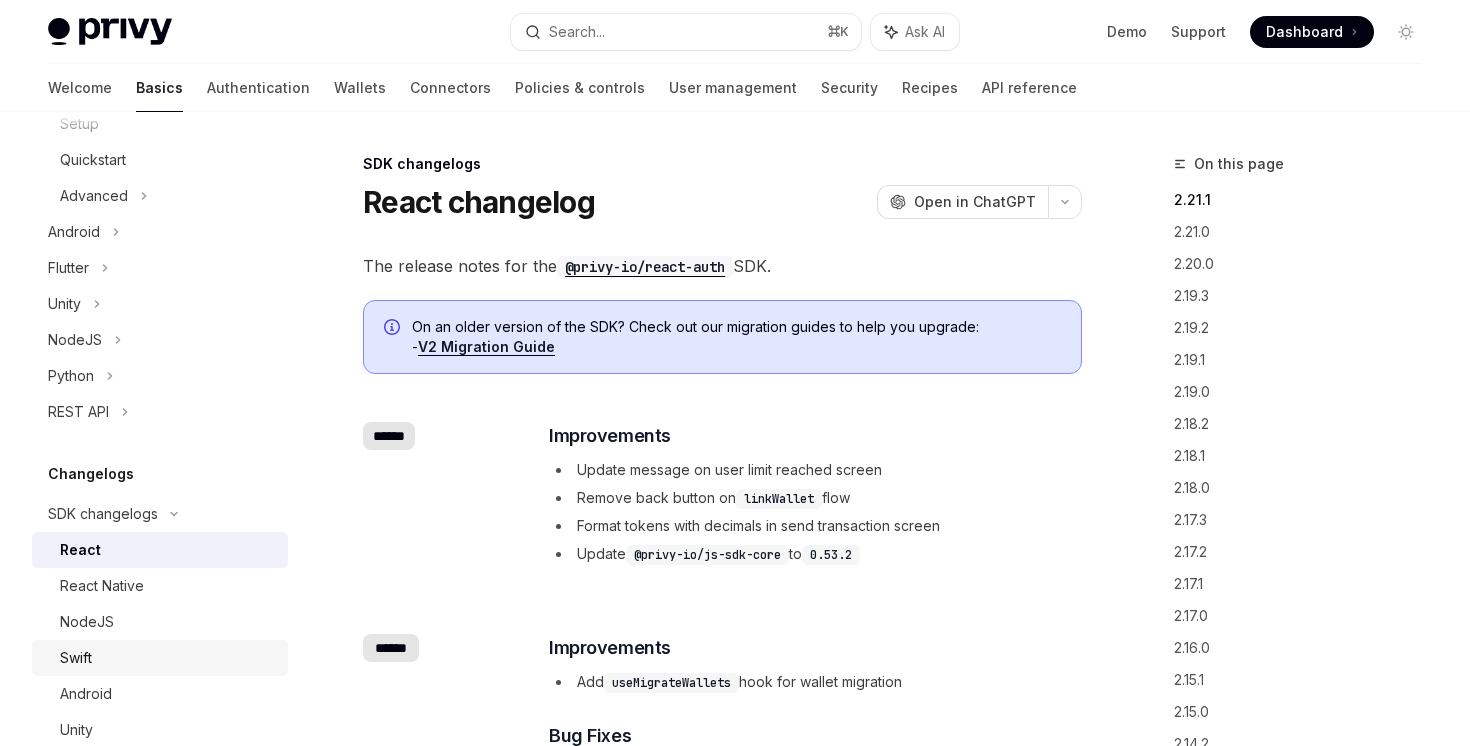 click on "Swift" at bounding box center [168, 658] 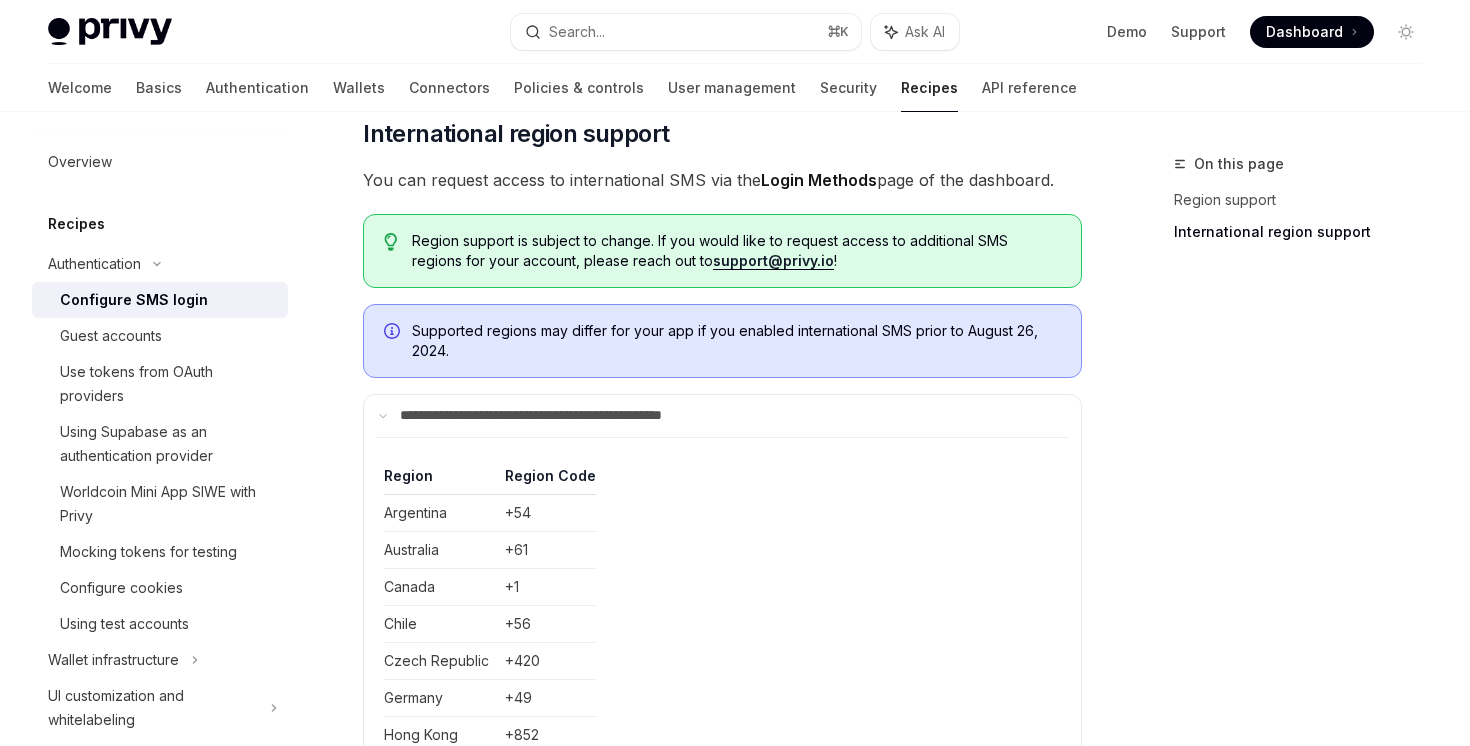 click on "**********" at bounding box center (569, 416) 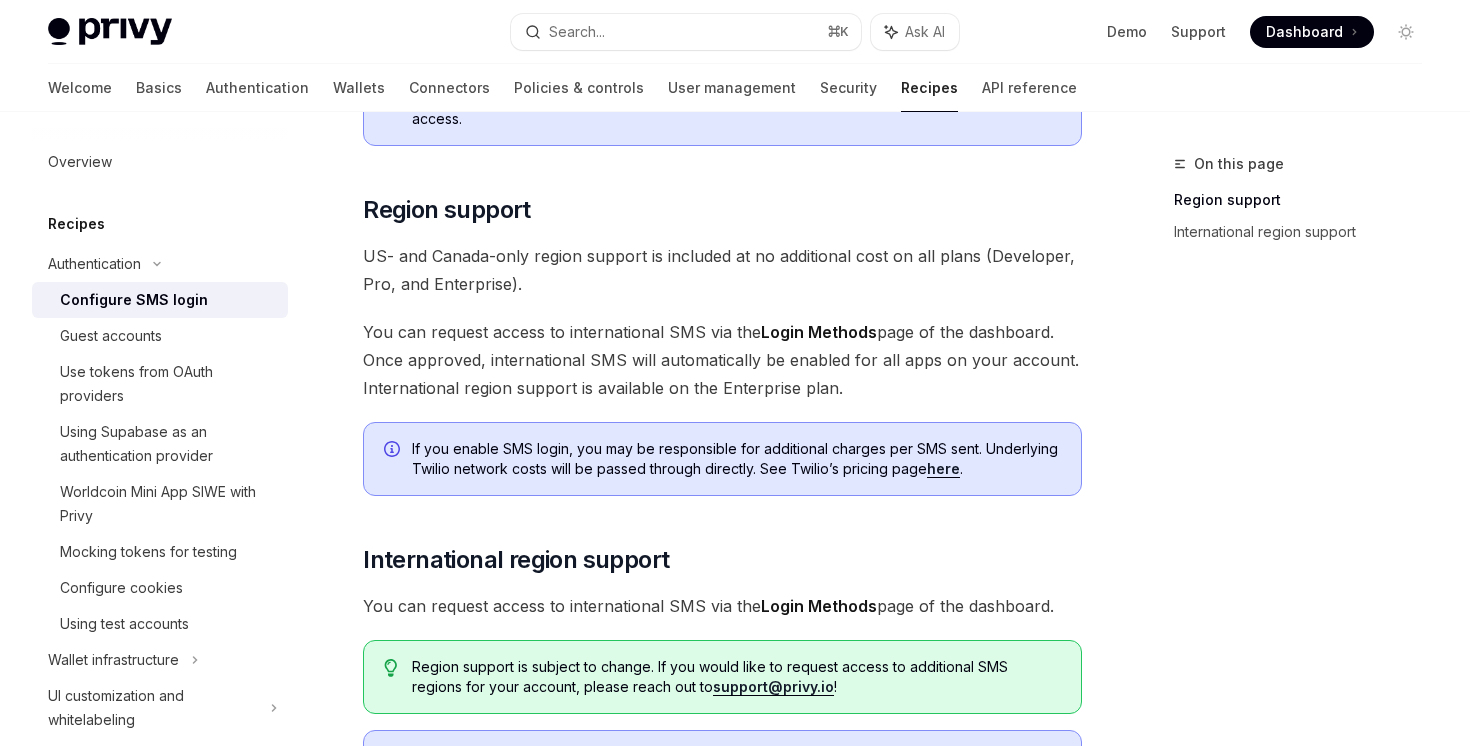 scroll, scrollTop: 0, scrollLeft: 0, axis: both 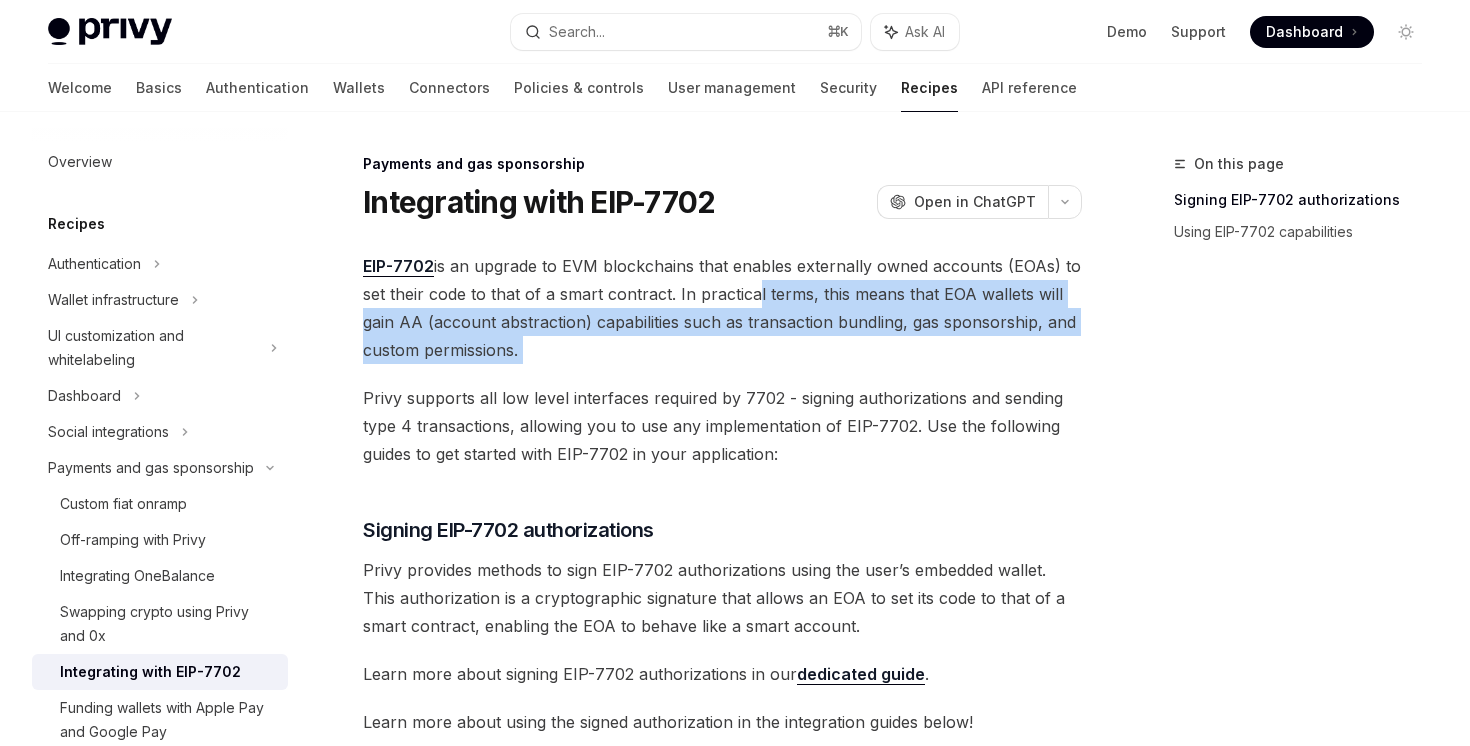 drag, startPoint x: 751, startPoint y: 296, endPoint x: 739, endPoint y: 378, distance: 82.8734 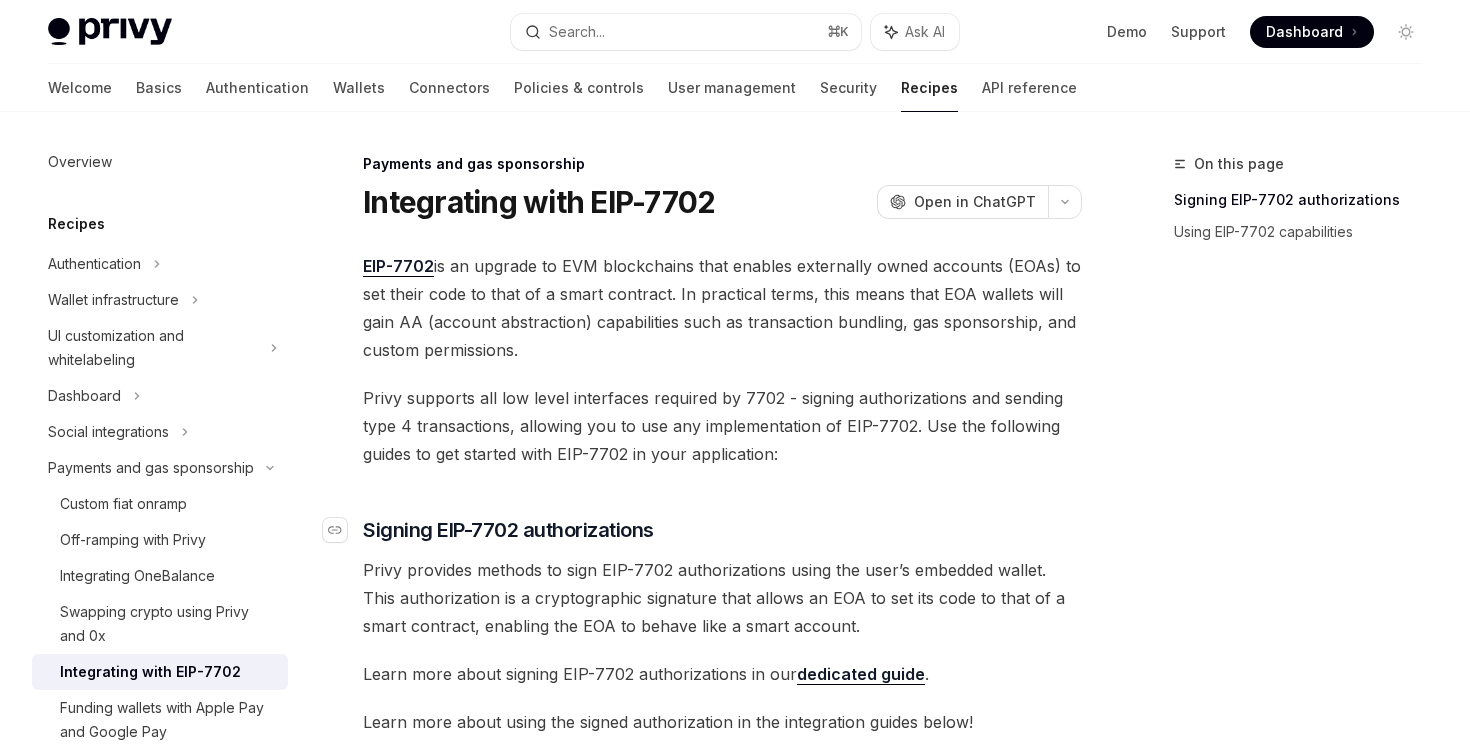drag, startPoint x: 758, startPoint y: 358, endPoint x: 743, endPoint y: 516, distance: 158.71043 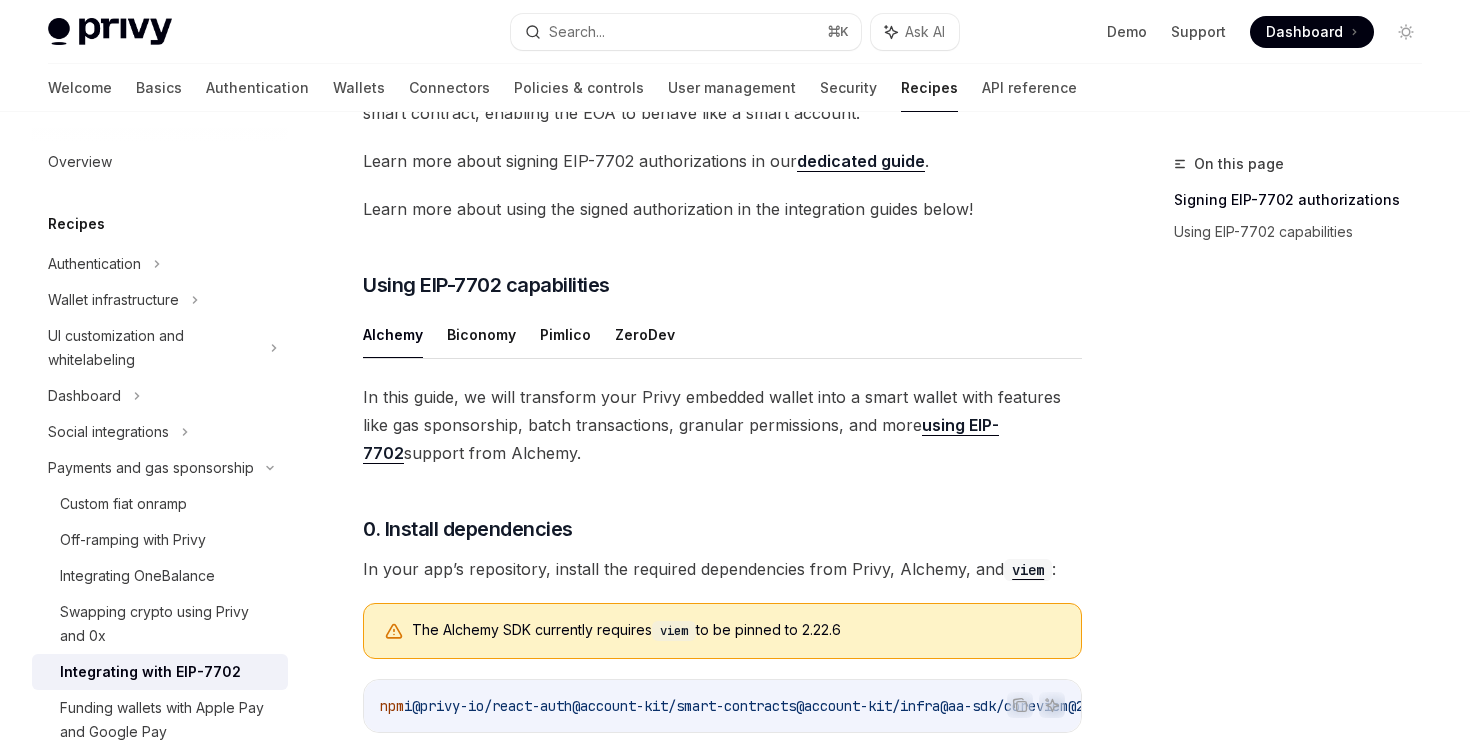 scroll, scrollTop: 569, scrollLeft: 0, axis: vertical 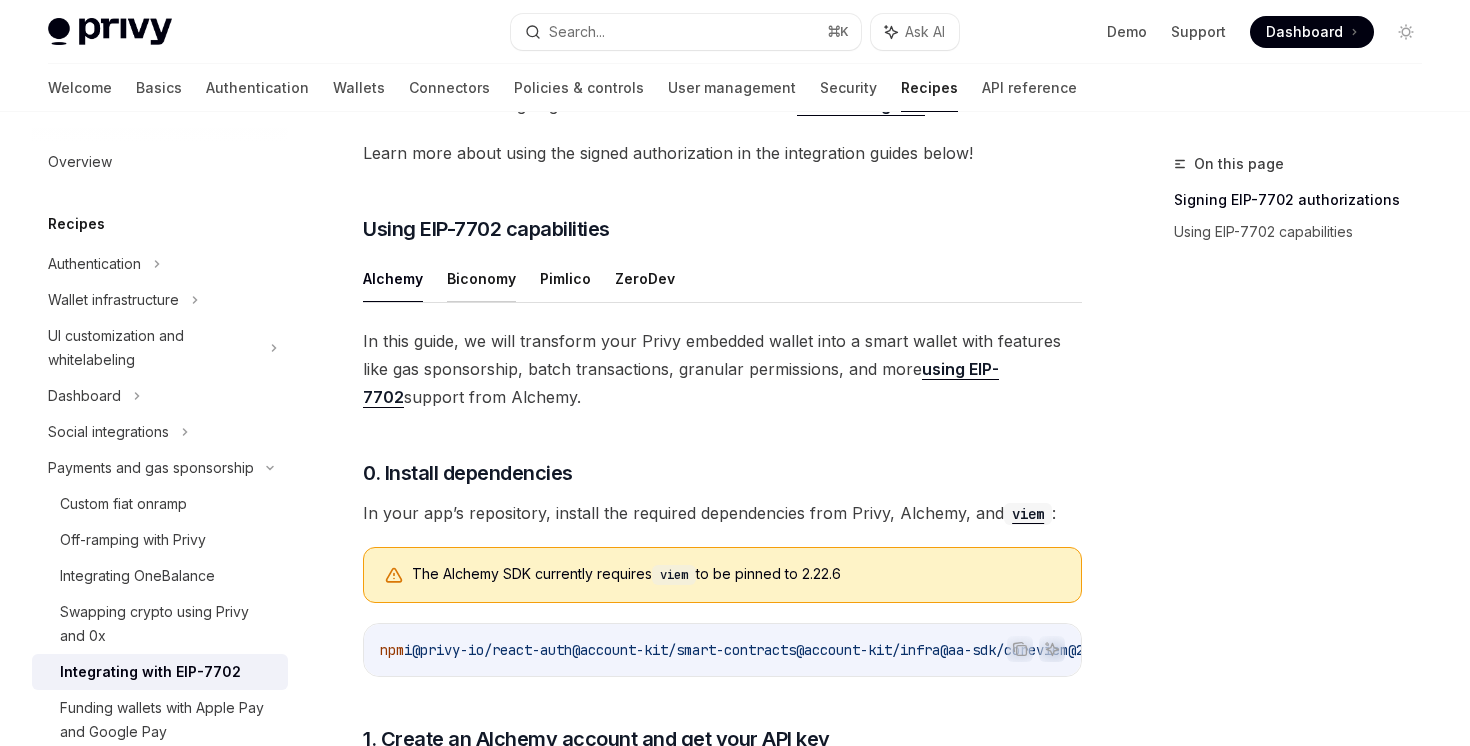 click on "Biconomy" at bounding box center [481, 278] 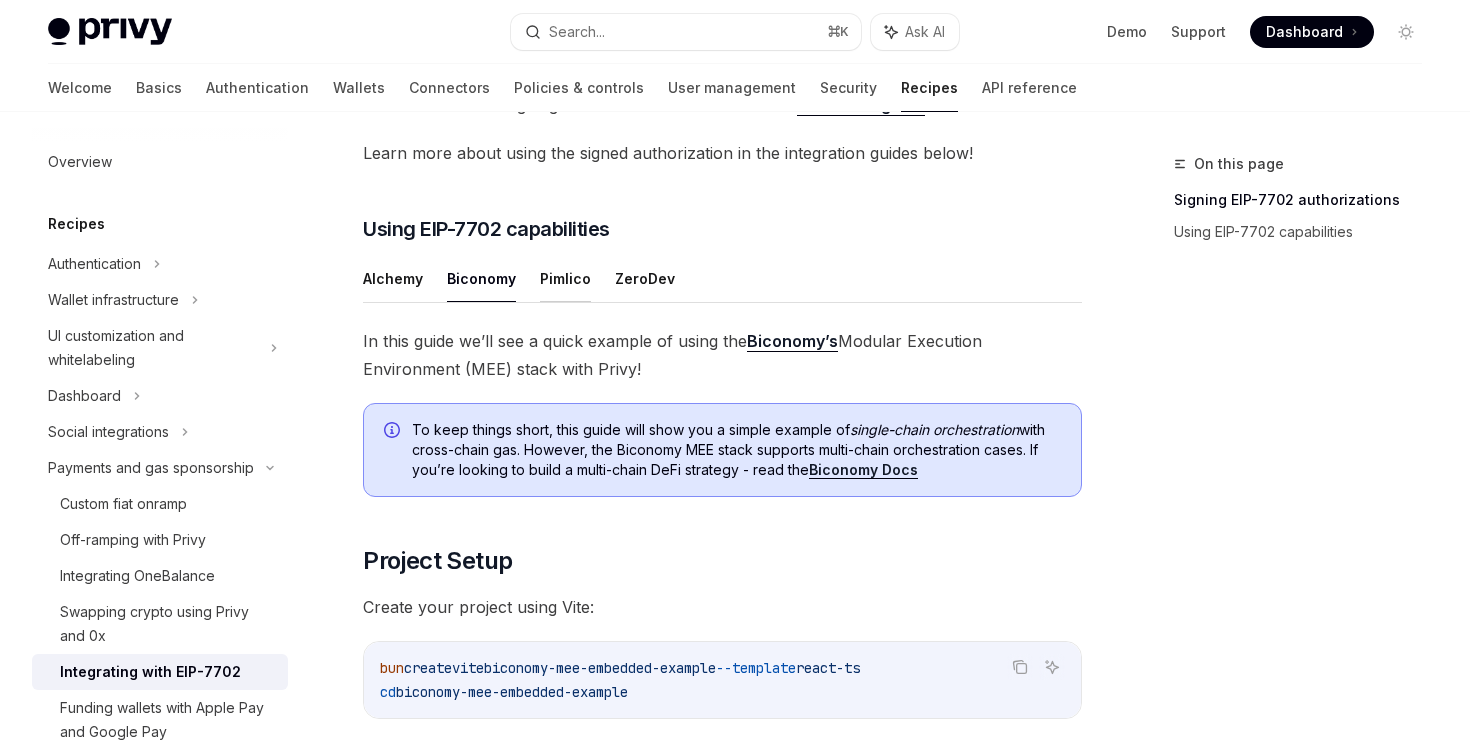 click on "Pimlico" at bounding box center (565, 278) 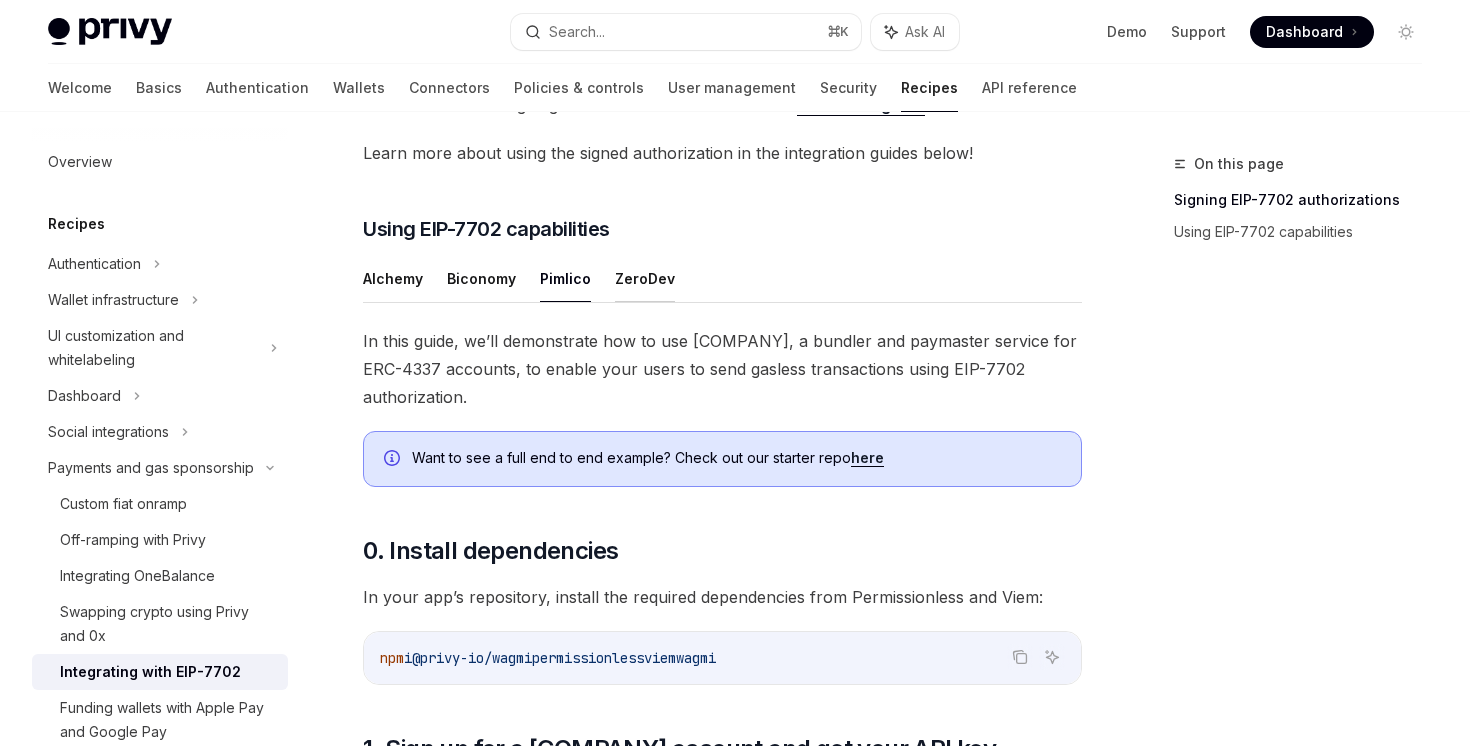 click on "ZeroDev" at bounding box center (645, 278) 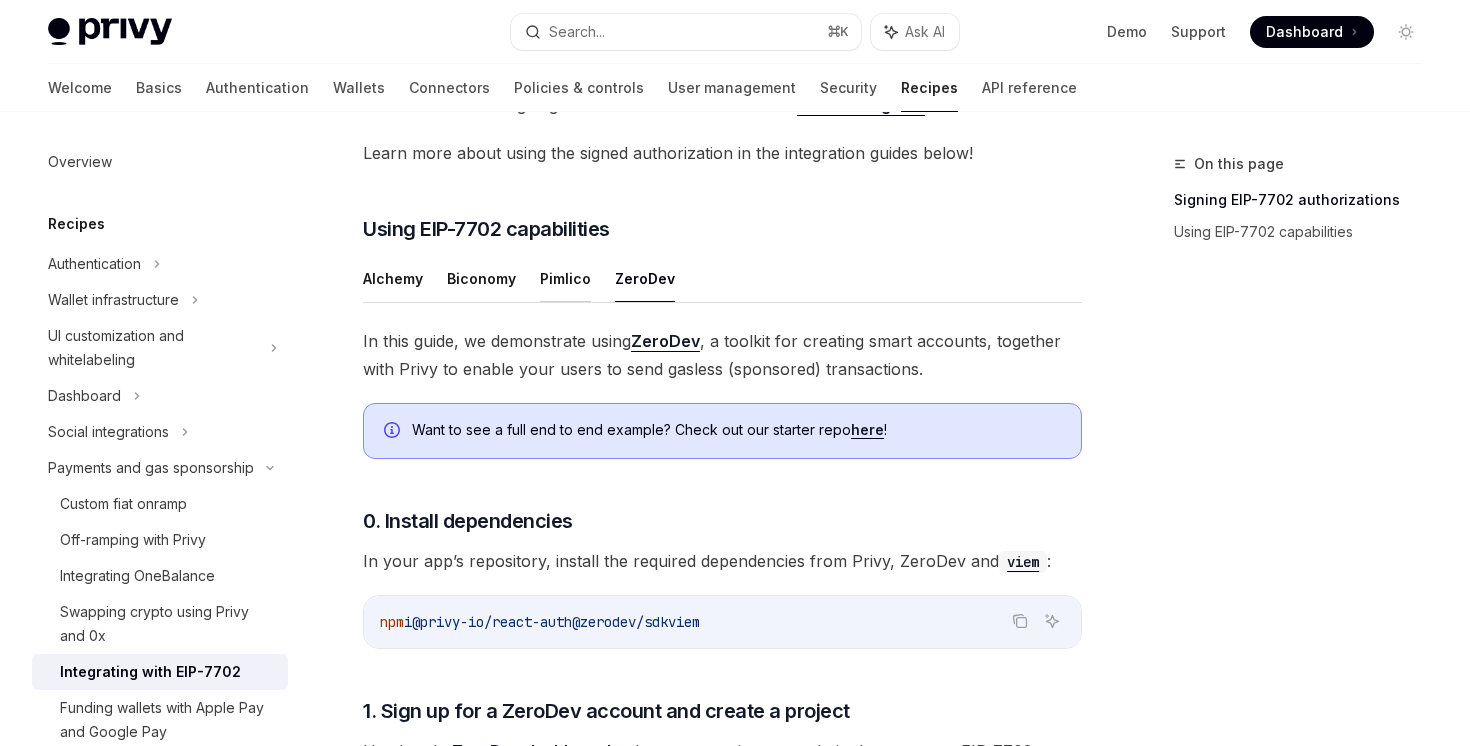 click on "Pimlico" at bounding box center (565, 278) 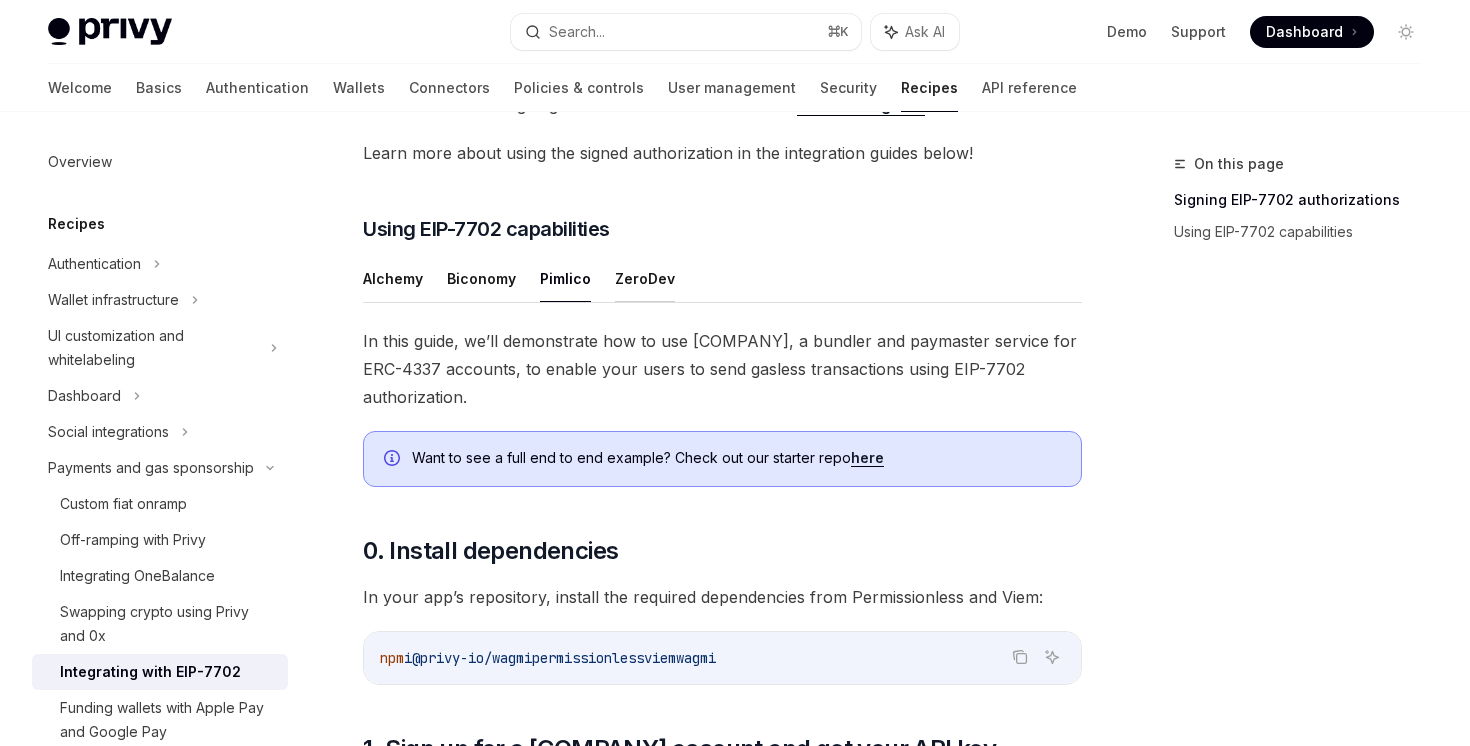 click on "ZeroDev" at bounding box center (645, 278) 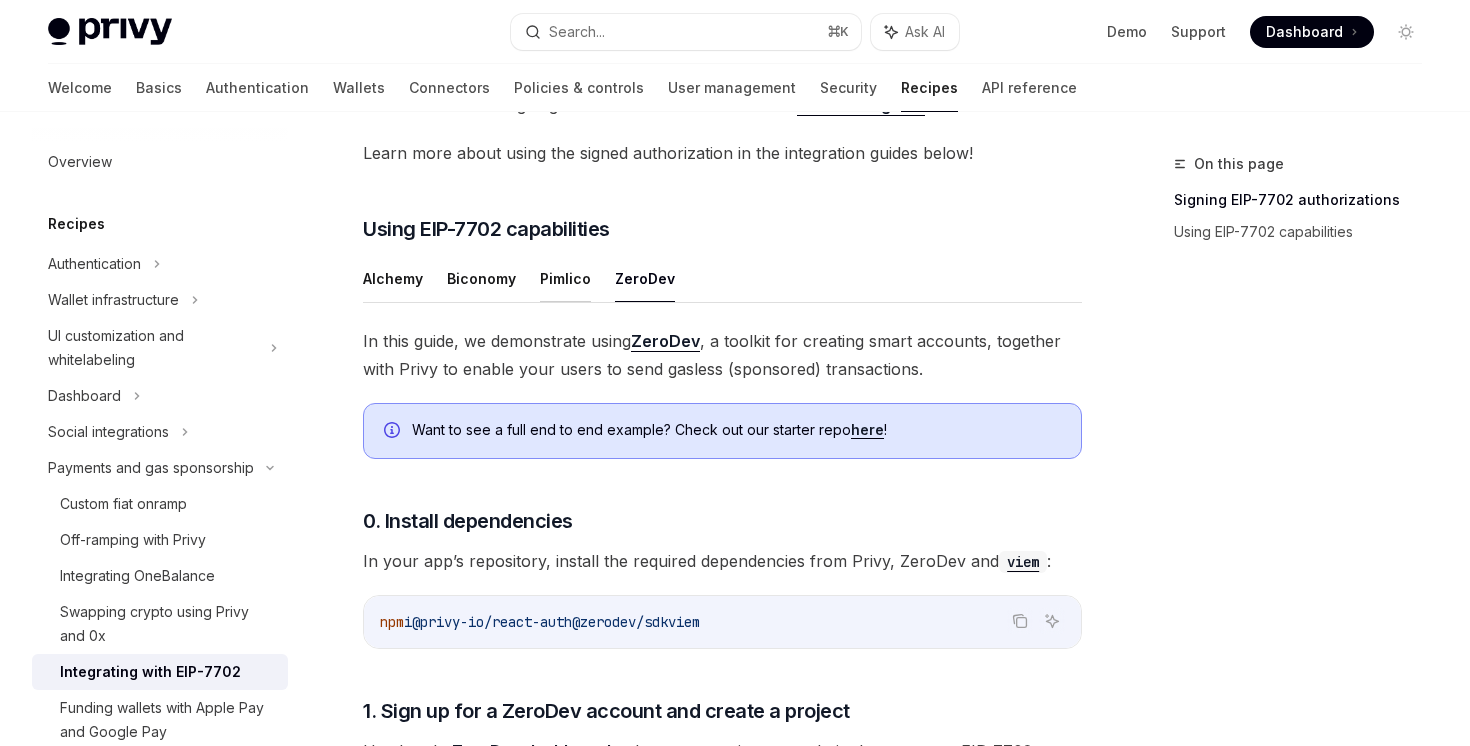 click on "Pimlico" at bounding box center (565, 278) 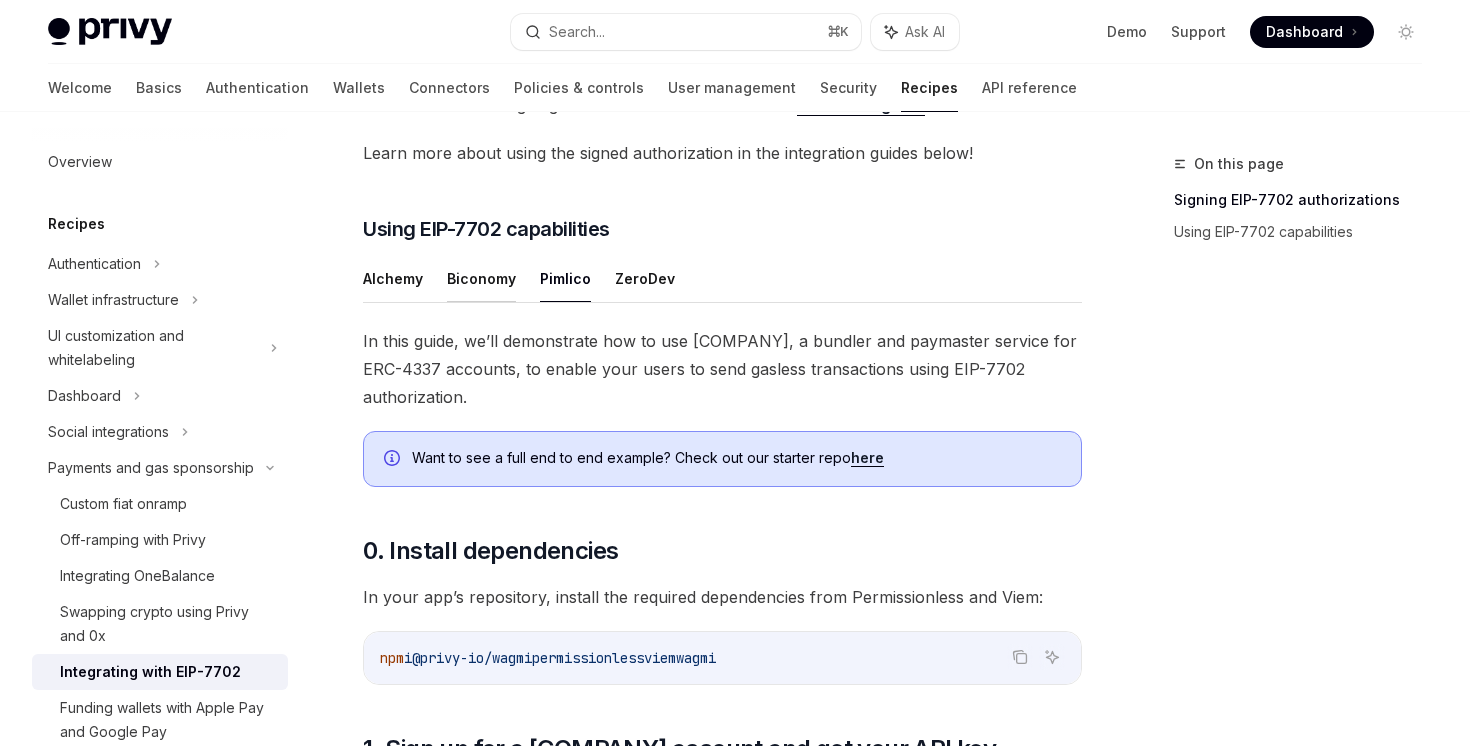 click on "Biconomy" at bounding box center (481, 278) 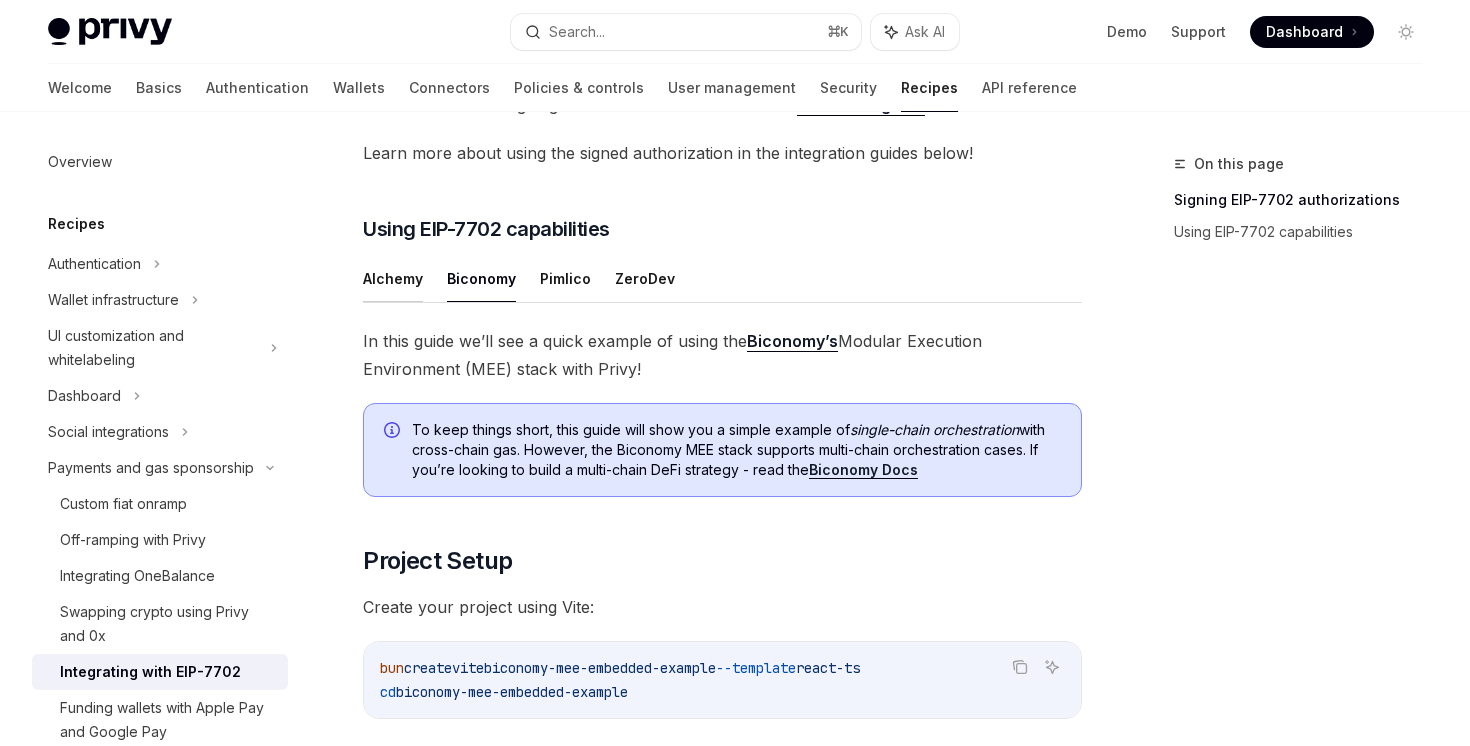 click on "Alchemy" at bounding box center [393, 278] 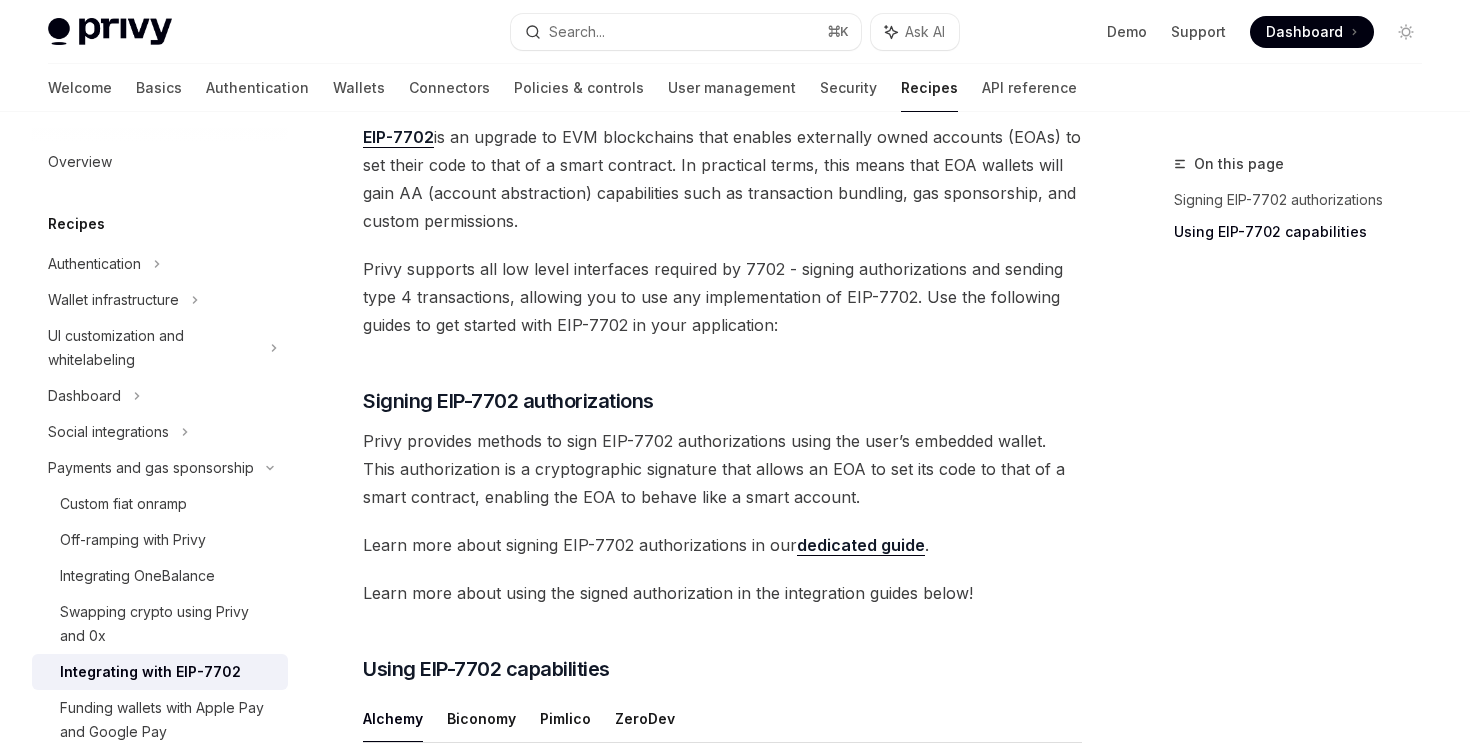 scroll, scrollTop: 0, scrollLeft: 0, axis: both 